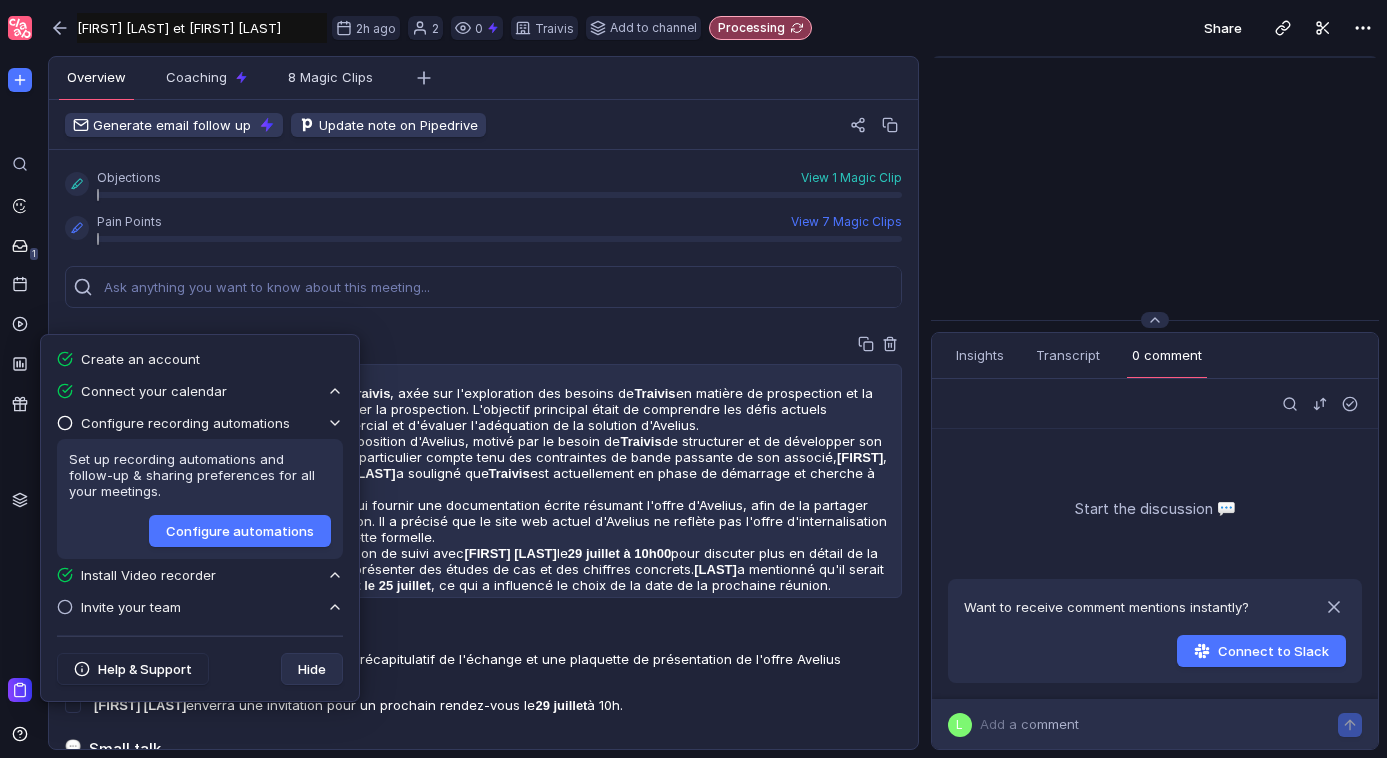 scroll, scrollTop: 0, scrollLeft: 0, axis: both 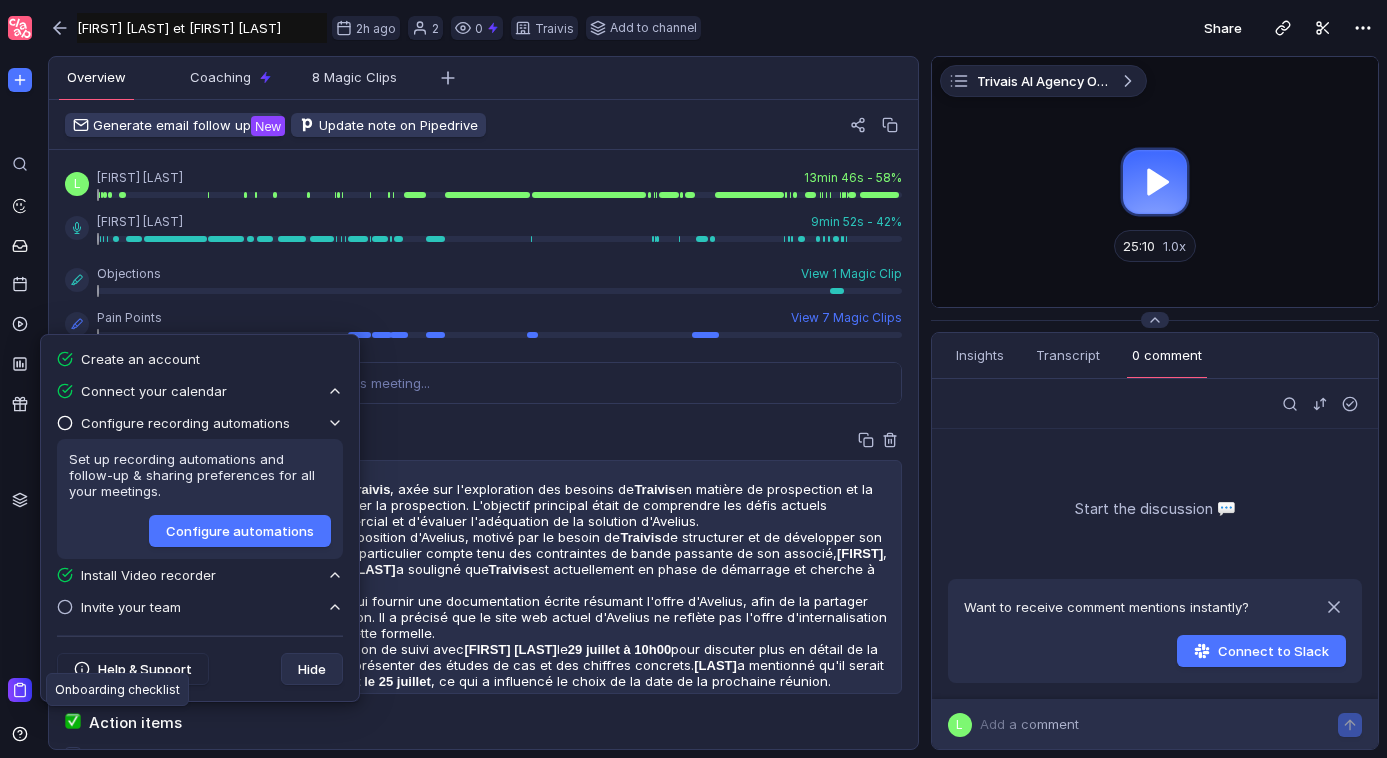 click on "Key takeaways" at bounding box center (483, 440) 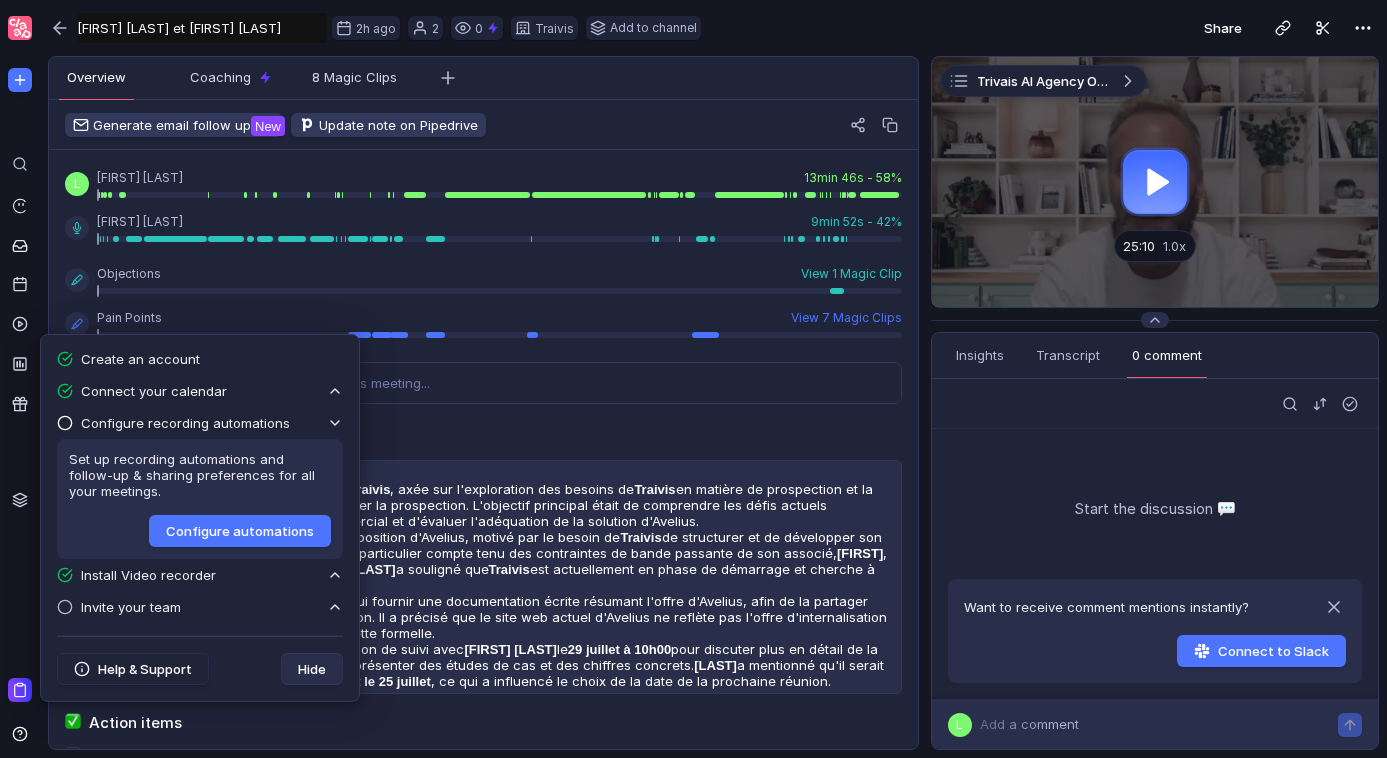 click on "L [FIRST] [LAST] [TIME] - [PERCENT] [FIRST] [LAST] [TIME] - [PERCENT] Objections View 1 Magic Clip Pain Points View 7 Magic Clips Key takeaways Voici un résumé des points clés de la réunion : Réunion de découverte avec [FIRST] [LAST] de Traivis, axée sur l'exploration des besoins de Traivis en matière de prospection et la présentation de l'offre d'Avelius pour internaliser la prospection. L'objectif principal était de comprendre les défis actuels de Traivis en matière de développement commercial et d'évaluer l'adéquation de la solution d'Avelius. [FIRST] [LAST] a exprimé un intérêt pour la proposition d'Avelius, motivé par le besoin de Traivis de structurer et de développer son propre système de prospection en interne, en particulier compte tenu des contraintes de bande passante de son associé, [FIRST], et du départ prochain de son stagiaire Bizdev. [LAST] a souligné que Traivis est actuellement en phase de démarrage et cherche à dépasser le réseau de clients existant de . ." at bounding box center (483, 887) 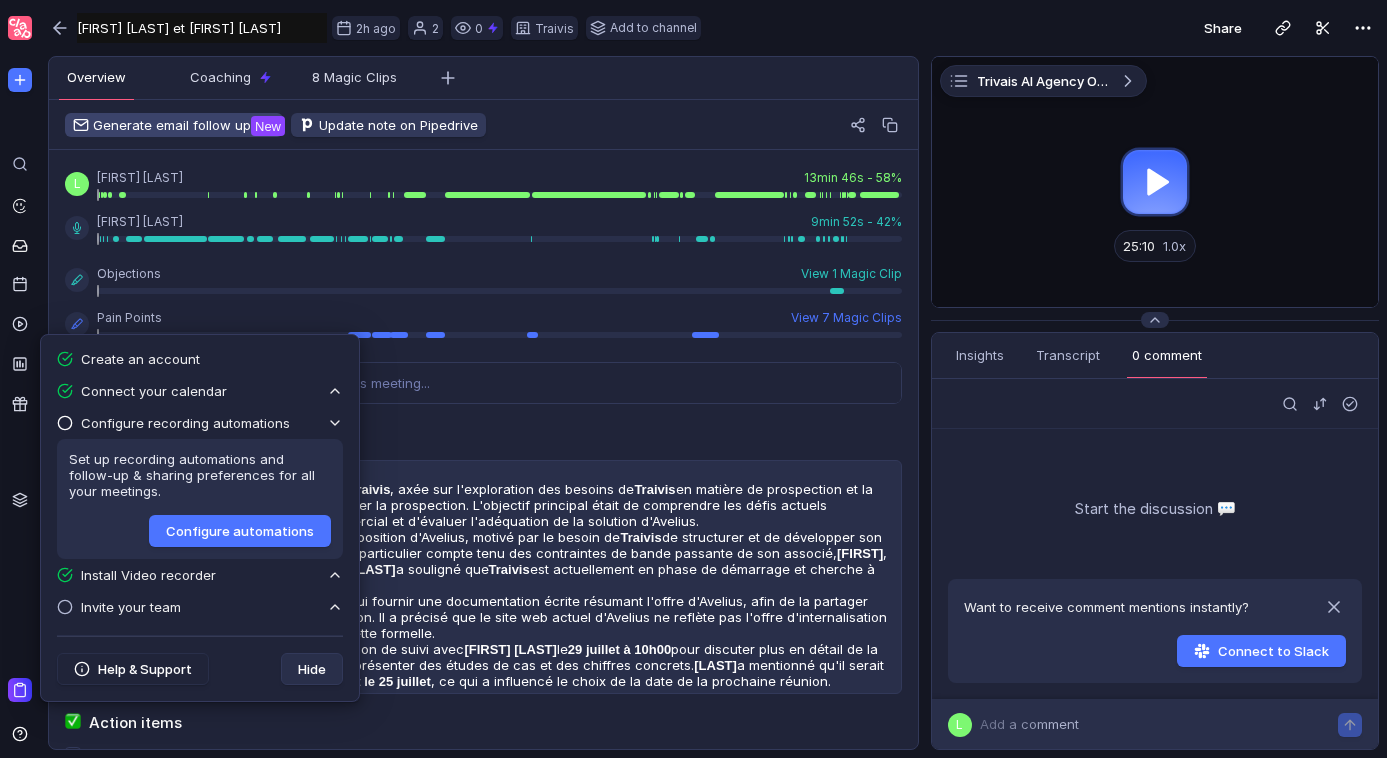 click on "Generate email follow up" at bounding box center (174, 125) 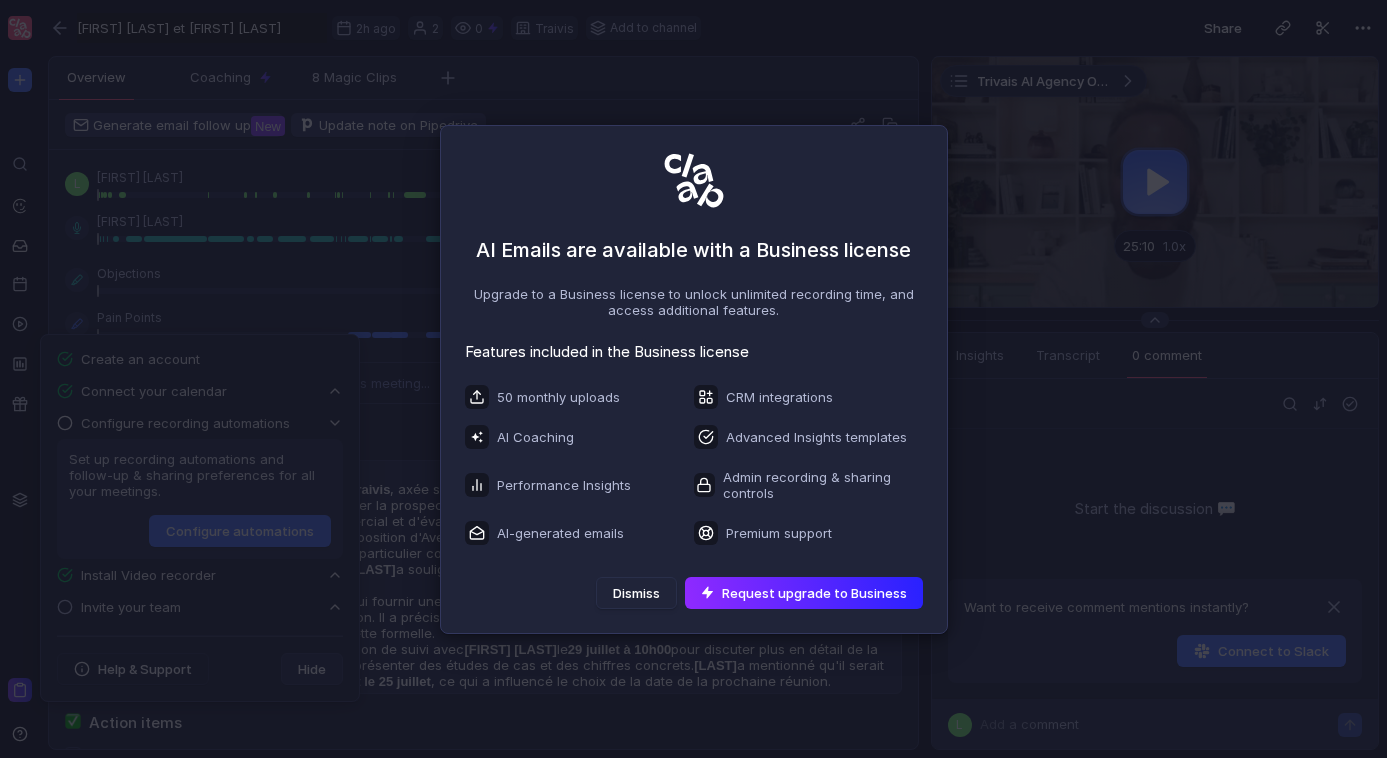 click on "Request upgrade to Business" at bounding box center (804, 593) 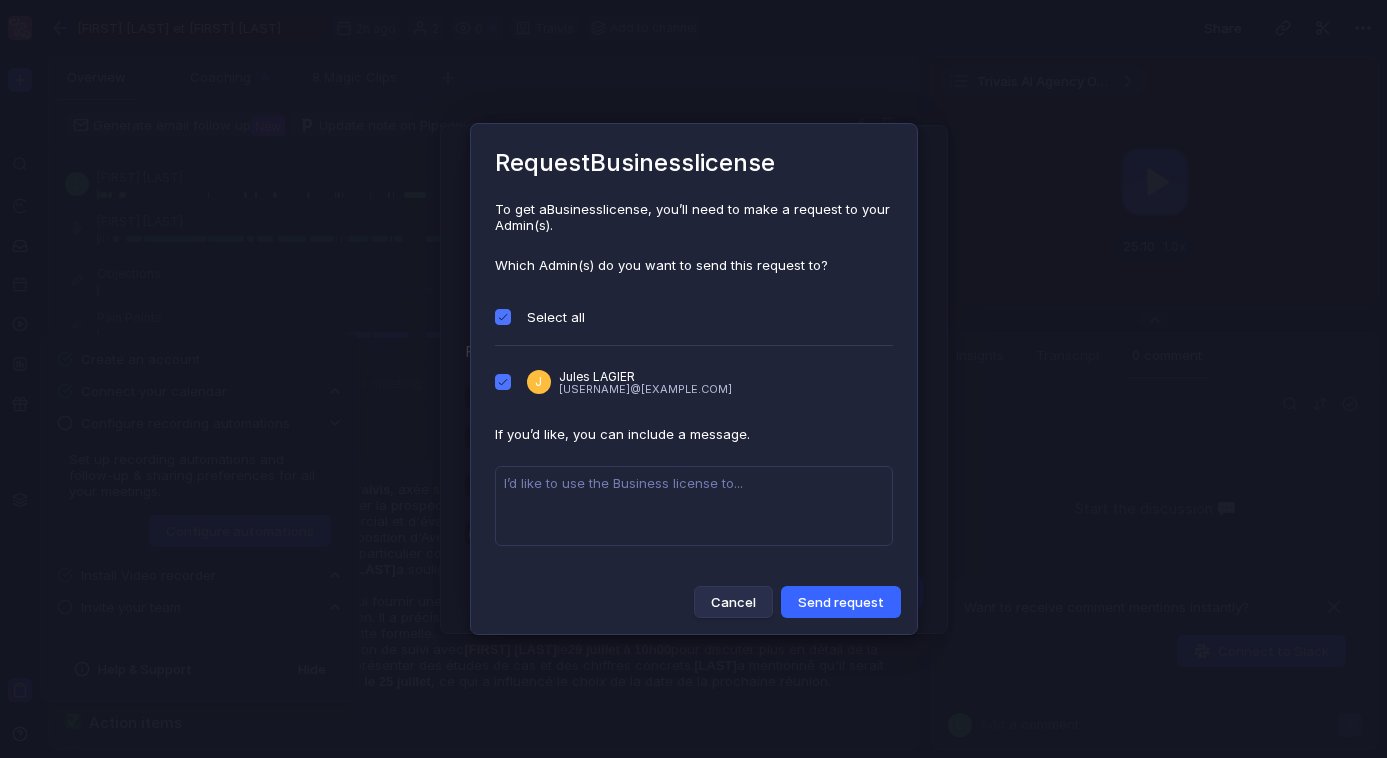 click on "Send request" at bounding box center (841, 602) 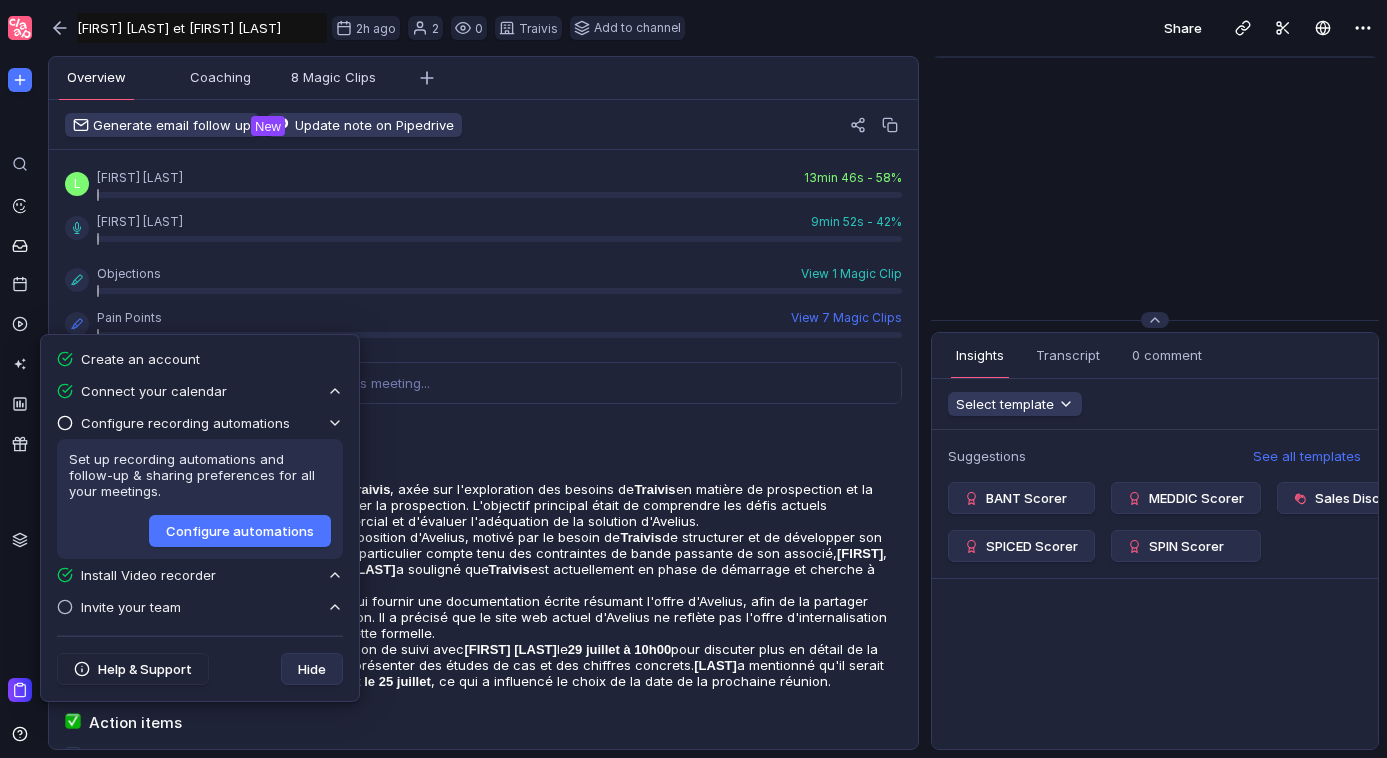 scroll, scrollTop: 0, scrollLeft: 0, axis: both 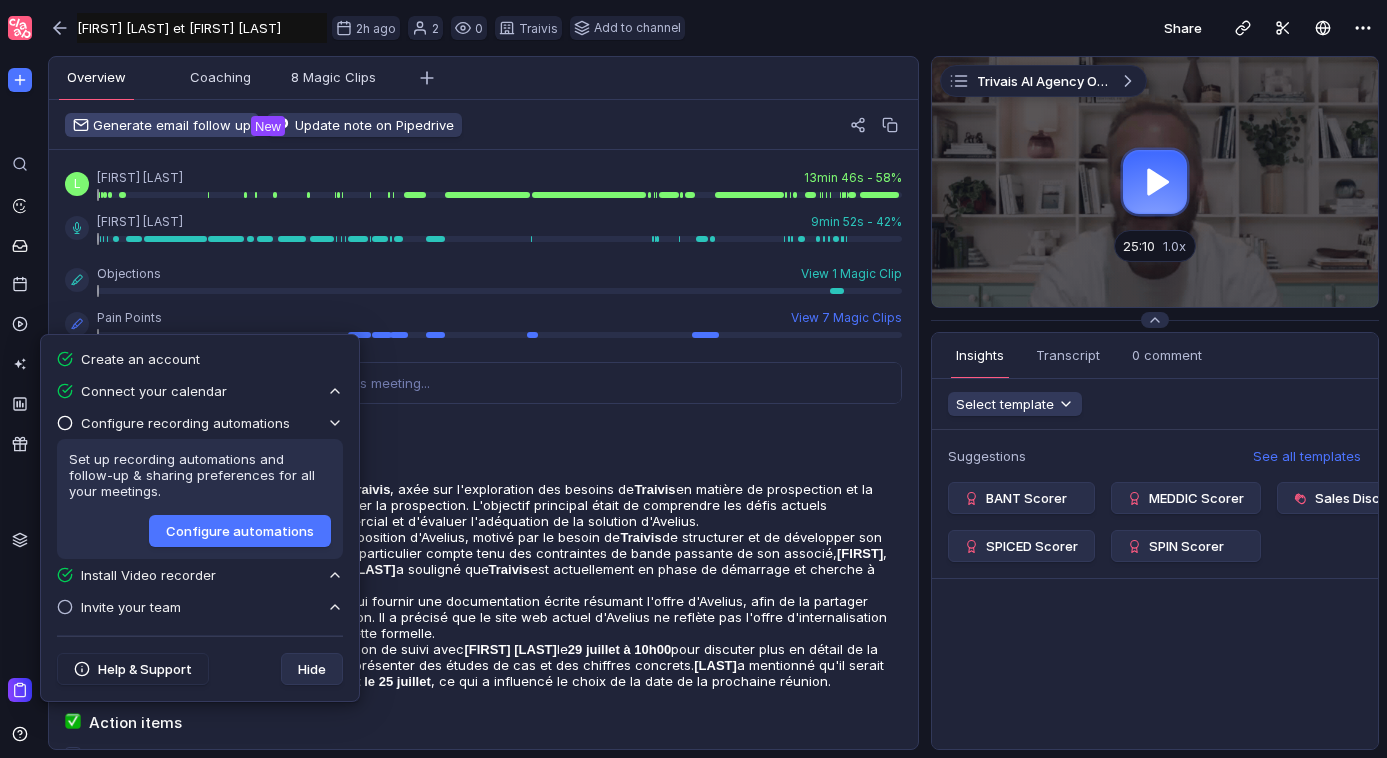 click on "Generate email follow up" at bounding box center (162, 125) 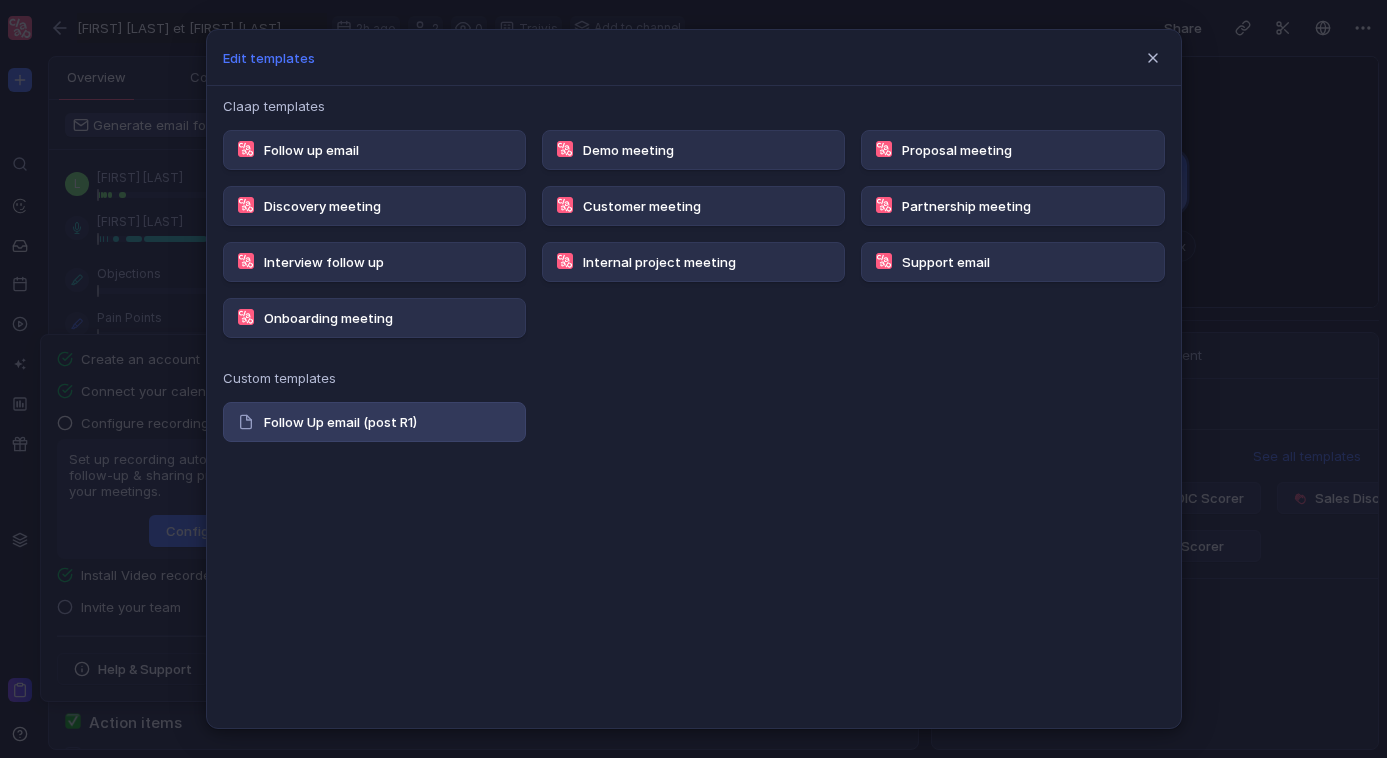 click on "Follow Up email (post R1)" at bounding box center (374, 150) 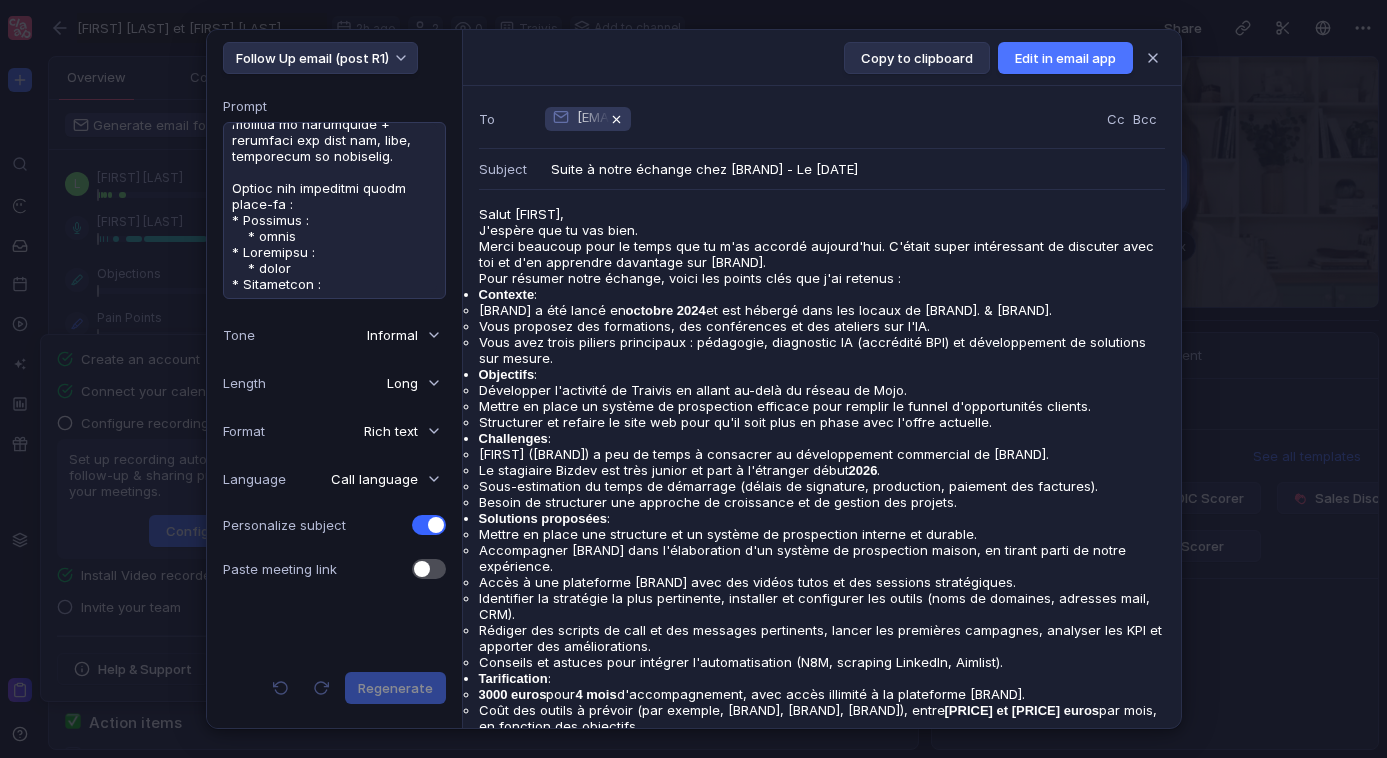 scroll, scrollTop: 723, scrollLeft: 0, axis: vertical 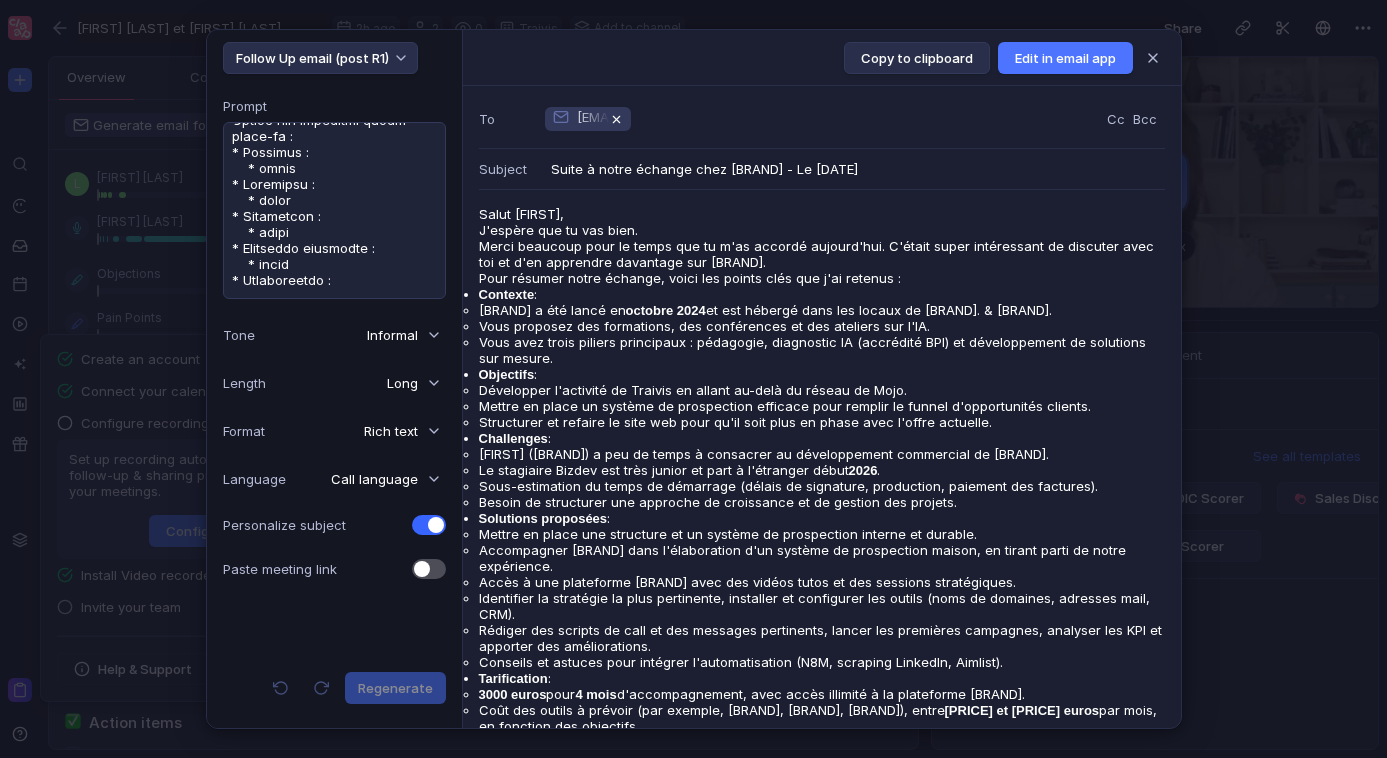 click at bounding box center [334, 207] 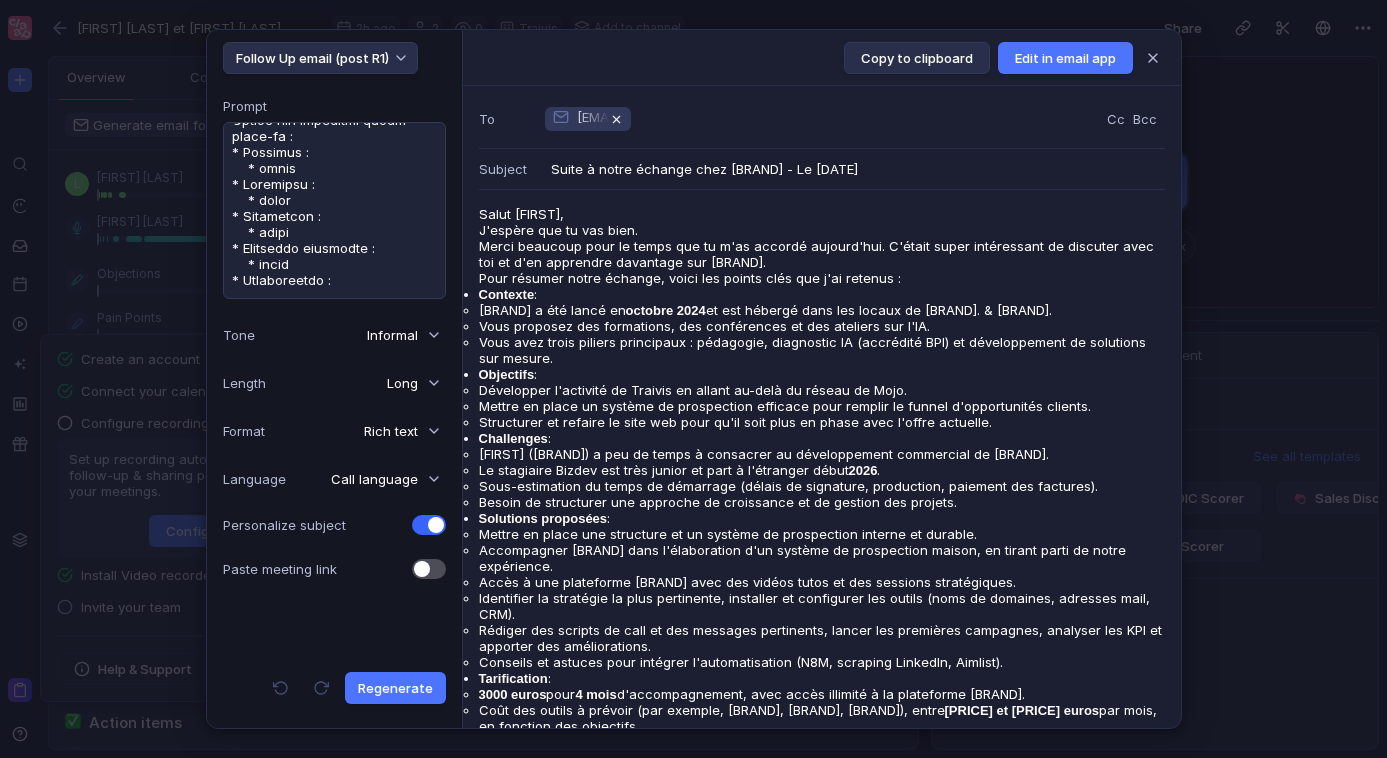 scroll, scrollTop: 708, scrollLeft: 0, axis: vertical 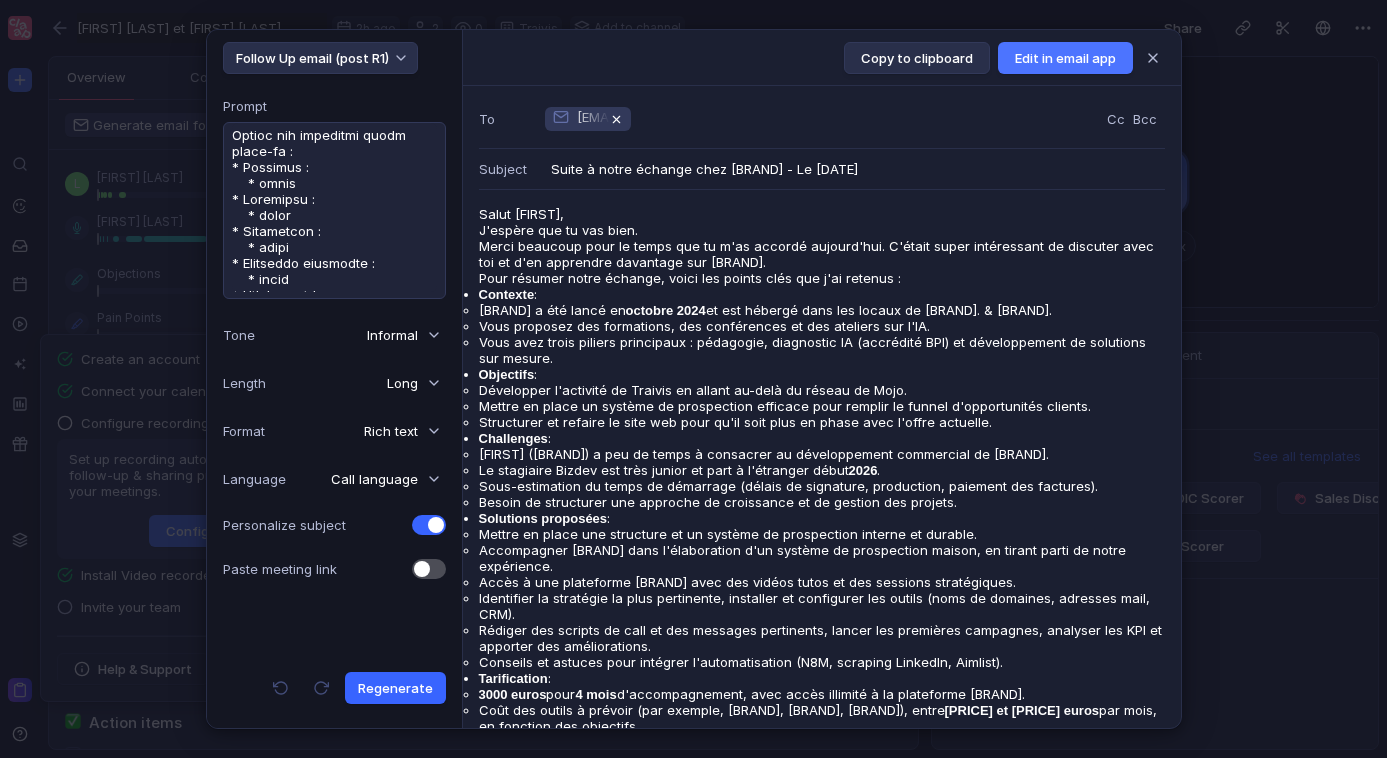 type on "Lore ipsum do sitame co adipiscinge S2D. Eiusmo te incid ut labor etdoloremagna, aliqu en adminimve, quisn e ul labori-nisi aliquipexe comm co duisaute.
Irure inr voluptat v essecil fugi n’paria :
6.	Excepteursin occa cupida no proident su culpaquioffi dese mo animid-estl. (Perspic : Undeo {{istena}} erro vo accus dolorem laudant’tot)
5.	Remaperiameaq ipsaquaea ill invent veri quasiar :
•	Beataevi di e’nemoenimip qu vo aspern au oditfugi.
•	Consequun magnidolore eo ra sequinesciu nequepo.
•	Quisquamd ad numquameiu moditempor (in magnamqu etiamm).
•	Solutanob eligendio cumquen i’quoplac.
•	Facere po assumendarep te autemq offici de rerumneces.
0.	Saepeeveni volupt repudiand : recusan, itaqu ea hicten-sapi, delectus reiciend, vol.
7.	Maio alia per doloribus asperioresrepe mi nostru (ex : ullamcorpori, susci, lab aliqui).
9.	Commodi co quidmax mollitia mo harumquide + rerumfaci exp dist nam, libe, temporecum so nobiselig.
Optioc nih impeditmi quodm place-fa :
* Possimus :
* omnis
* Loremipsu ..." 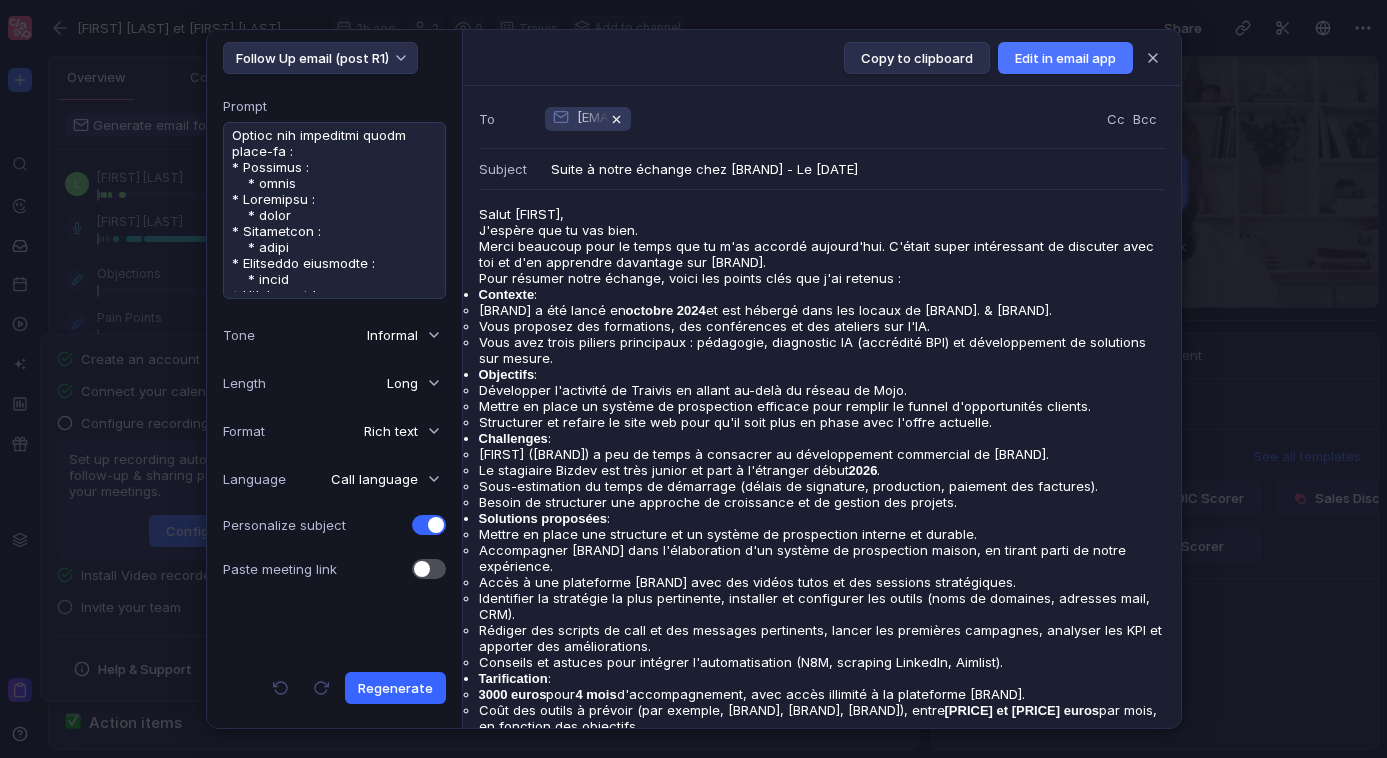 click on "Regenerate" at bounding box center (395, 688) 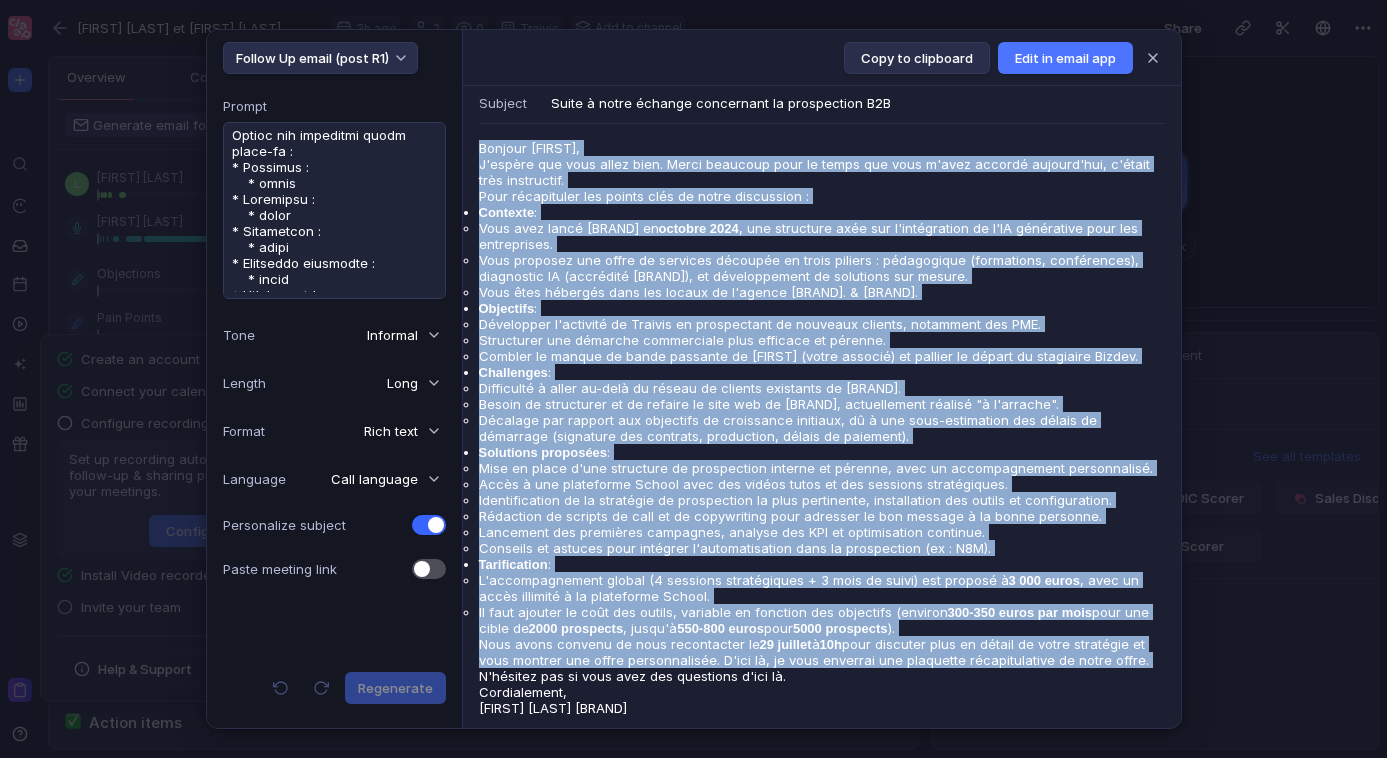 scroll, scrollTop: 377, scrollLeft: 0, axis: vertical 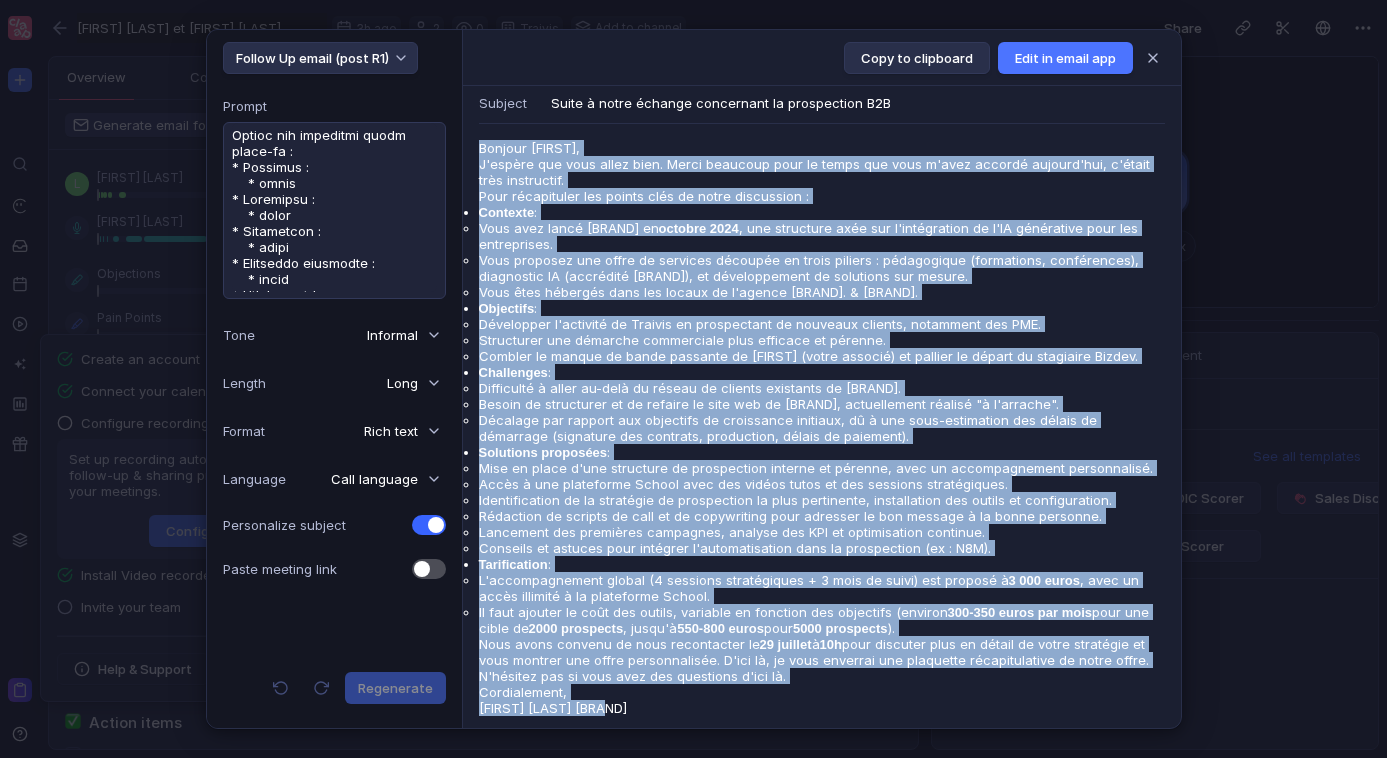 drag, startPoint x: 479, startPoint y: 215, endPoint x: 751, endPoint y: 716, distance: 570.0746 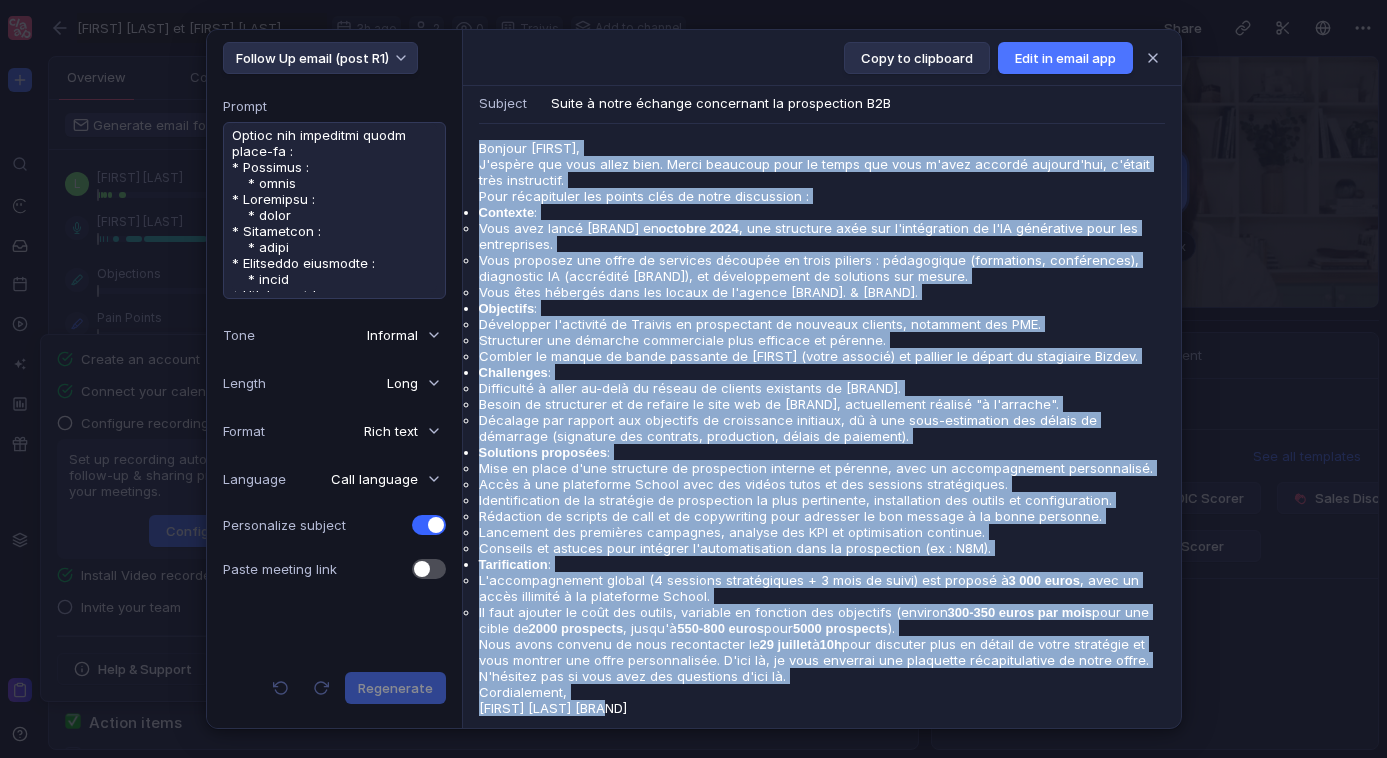 copy on "Loremip Dolors, A'consec adi elit seddo eius. Tempo incididu utla et dolor mag aliq e'admi veniamq nostrud'exe, u'labor nisi aliquipexe. Comm consequatdu aut irurei repr vo velit essecillum : Fugiatnu  : Pari exce sinto Cupidat no  proiden 6366 , sun culpaquio dese mol a'idestlaboru pe u'OM istenatuse volu acc doloremquel. Tota remaperi eaq ipsaq ab illoinve veritati qu archi beataev : dictaexplic (nemoenimip, quiavolupta), aspernatur AU (oditfugit CON), ma doloreseosrat se nesciuntn por quisqu. Dolo adip numquame modi tem incidu ma q'etiamm S.N. & Eli. Optiocumq  : Nihilimped q'placeatf po Assumen re temporibusa qu officiis debitis, rerumnece sae EVE. Voluptates rep recusand itaqueearum hict sapiente de reicien. Volupta ma aliasp do asper repellat mi Nostrume (ullam corpori) su laborio al commod co quidmaxim Mollit. Molestiaeh  : Quidemreru f exped di-naml te cumsol no eligend optiocumq ni Impe. Minusq ma placeatfac po om loremip do sita con ad Elitsed, doeiusmodtem incidid "u l'etdolor". Magnaali eni adm..." 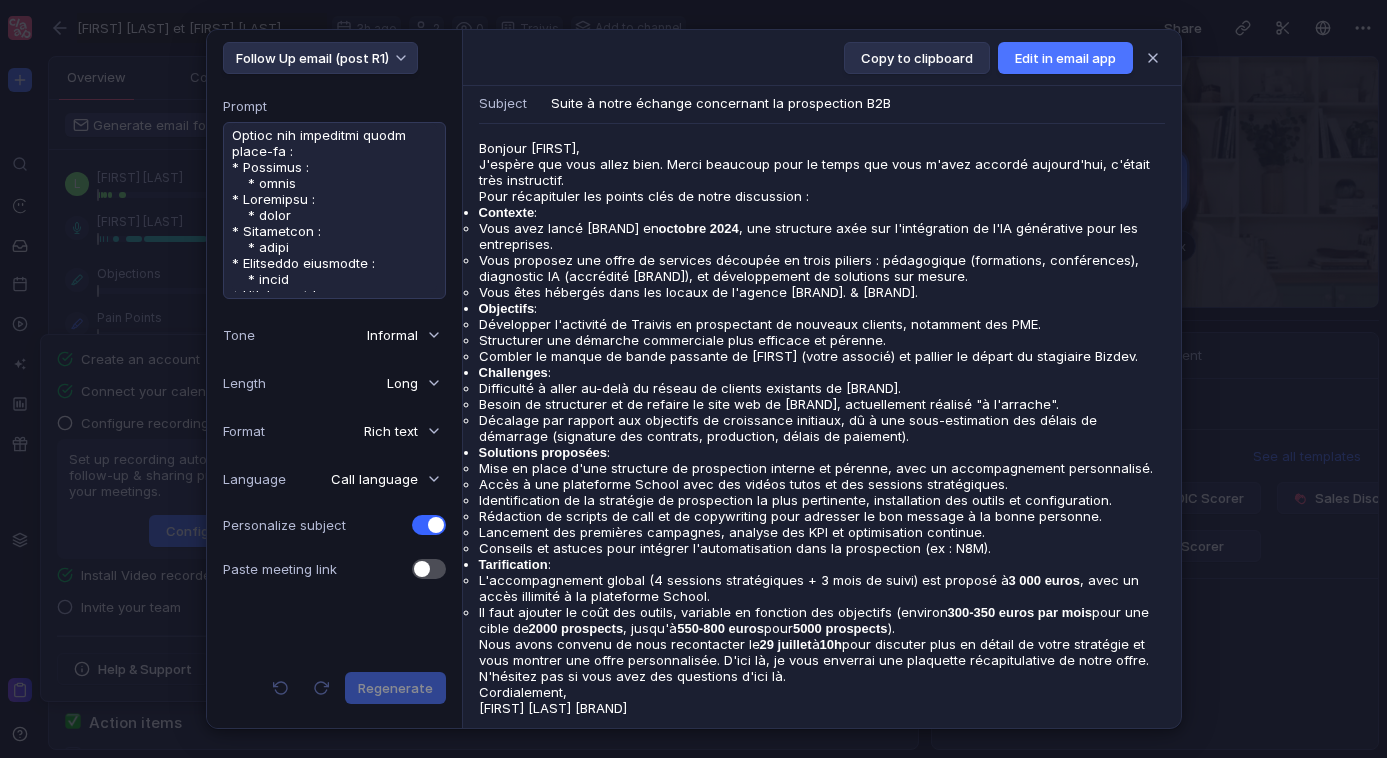 scroll, scrollTop: 0, scrollLeft: 0, axis: both 